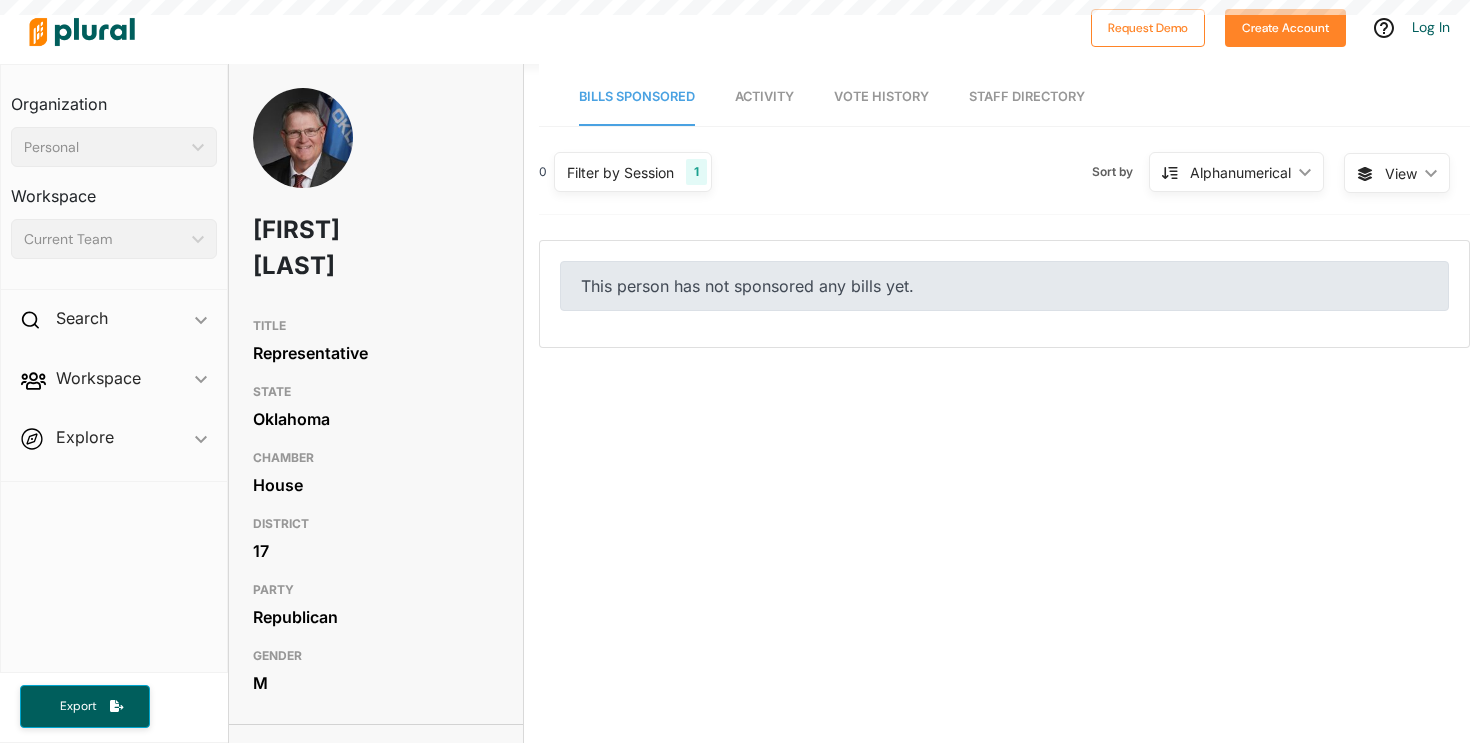 scroll, scrollTop: 0, scrollLeft: 0, axis: both 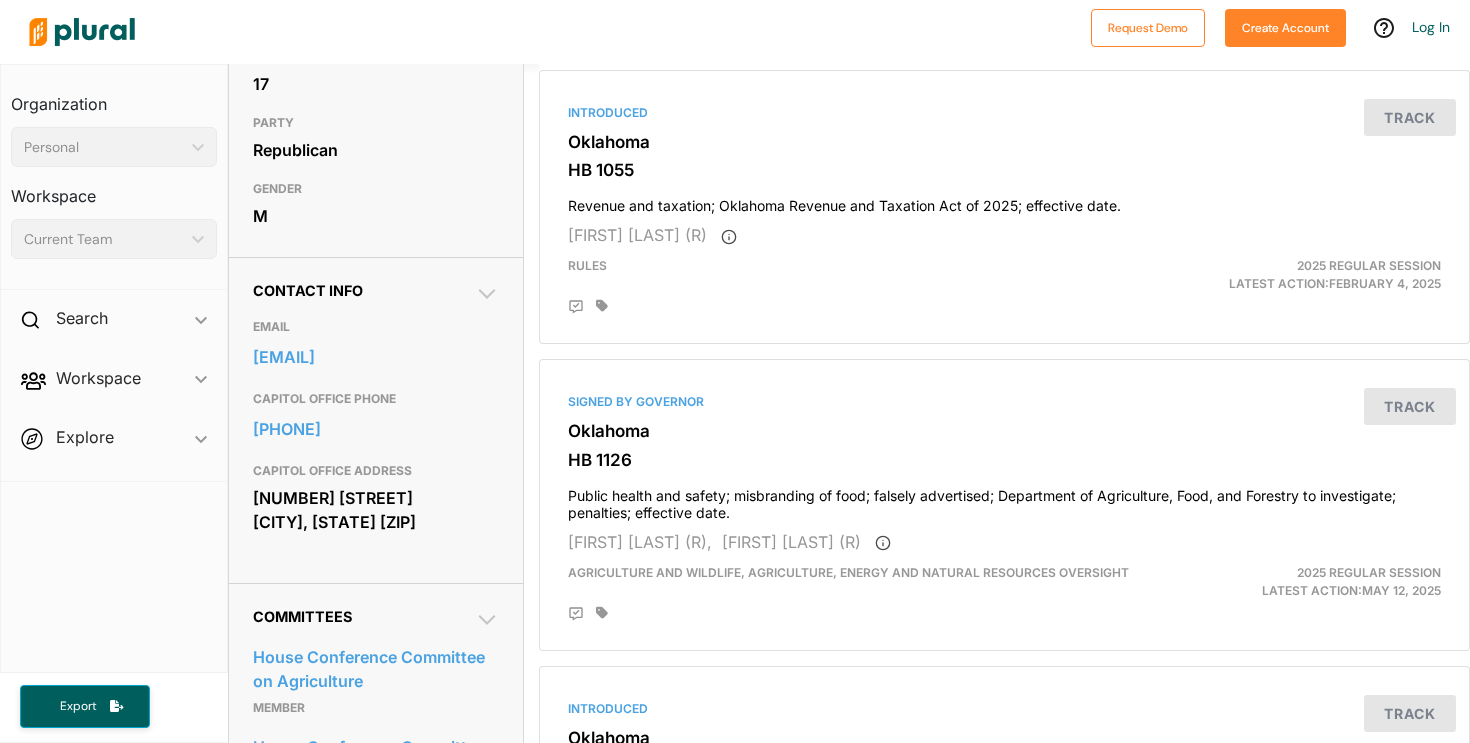 drag, startPoint x: 501, startPoint y: 317, endPoint x: 252, endPoint y: 324, distance: 249.09837 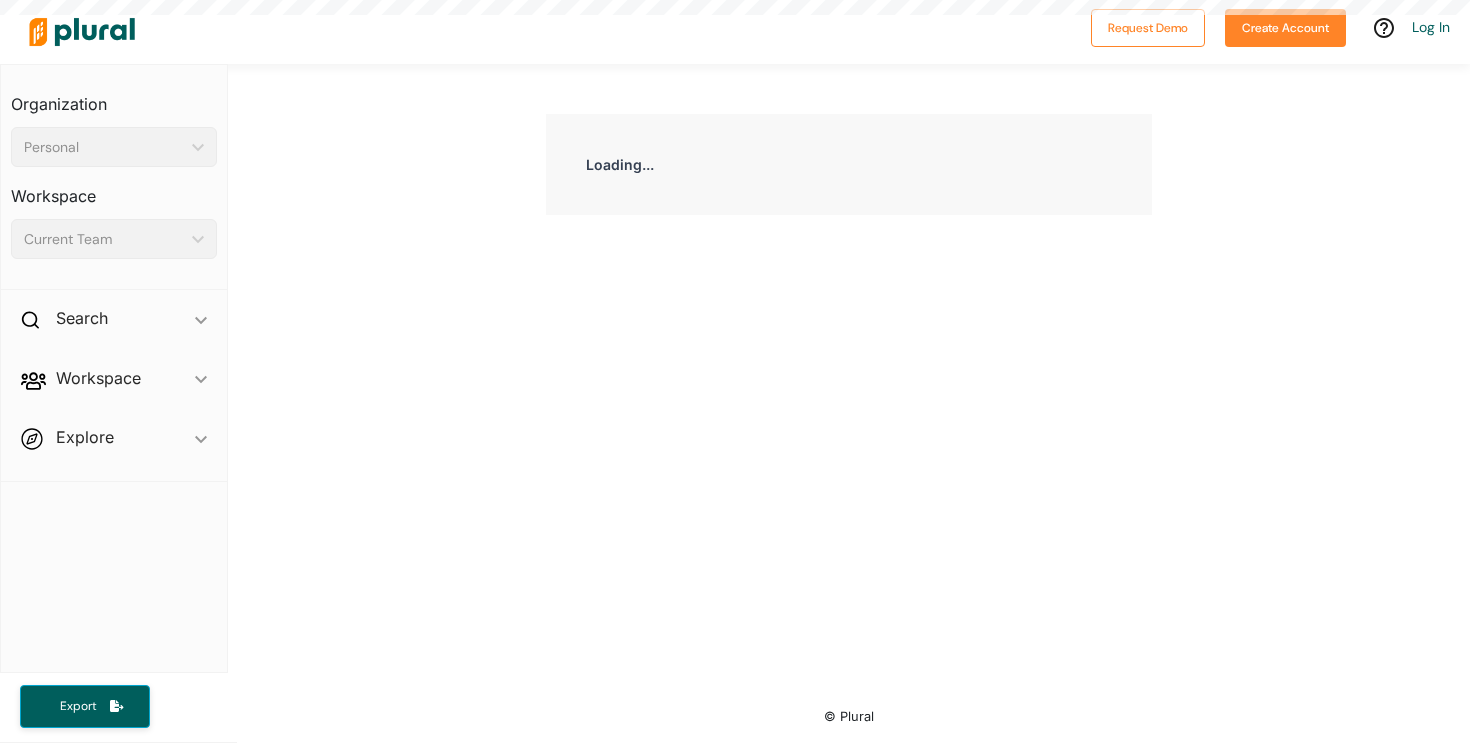 scroll, scrollTop: 0, scrollLeft: 0, axis: both 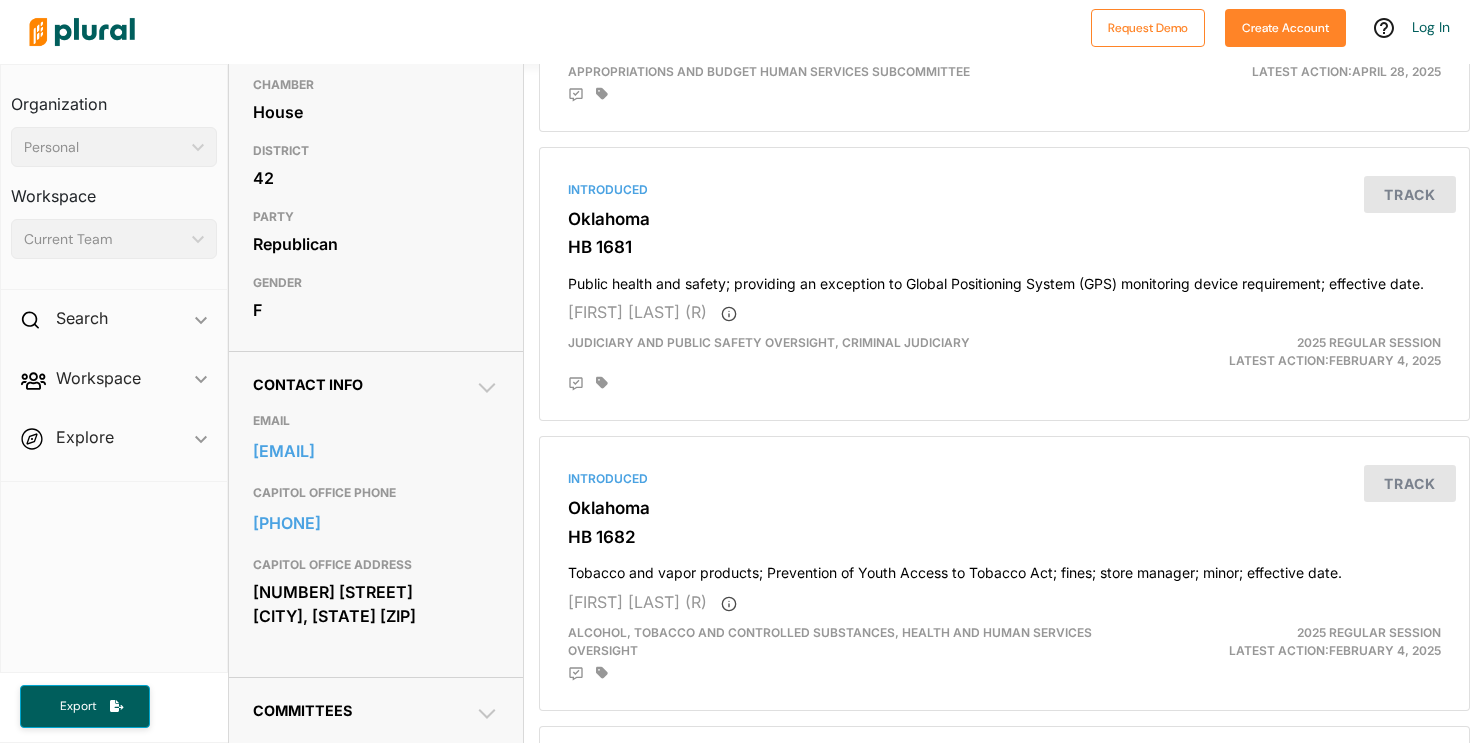 drag, startPoint x: 501, startPoint y: 416, endPoint x: 251, endPoint y: 411, distance: 250.04999 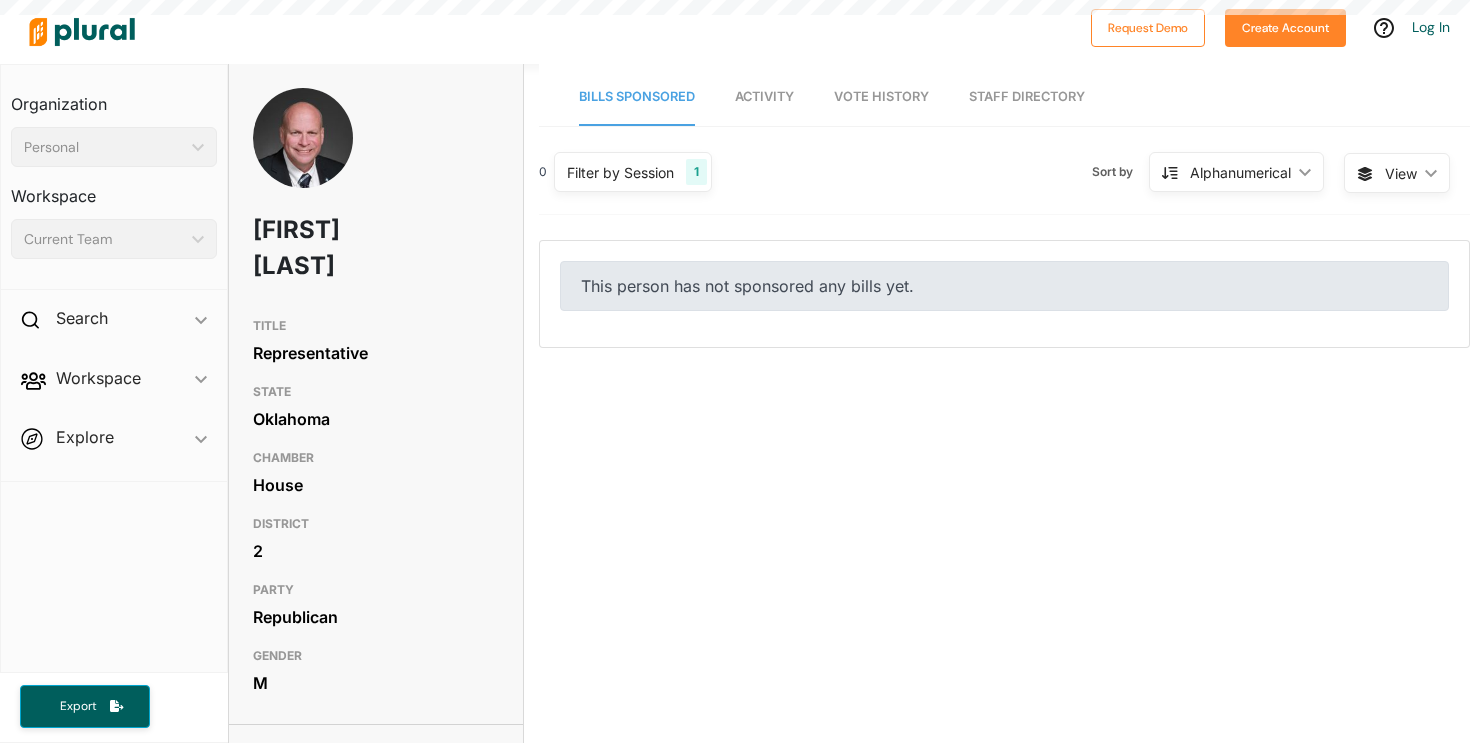 scroll, scrollTop: 0, scrollLeft: 0, axis: both 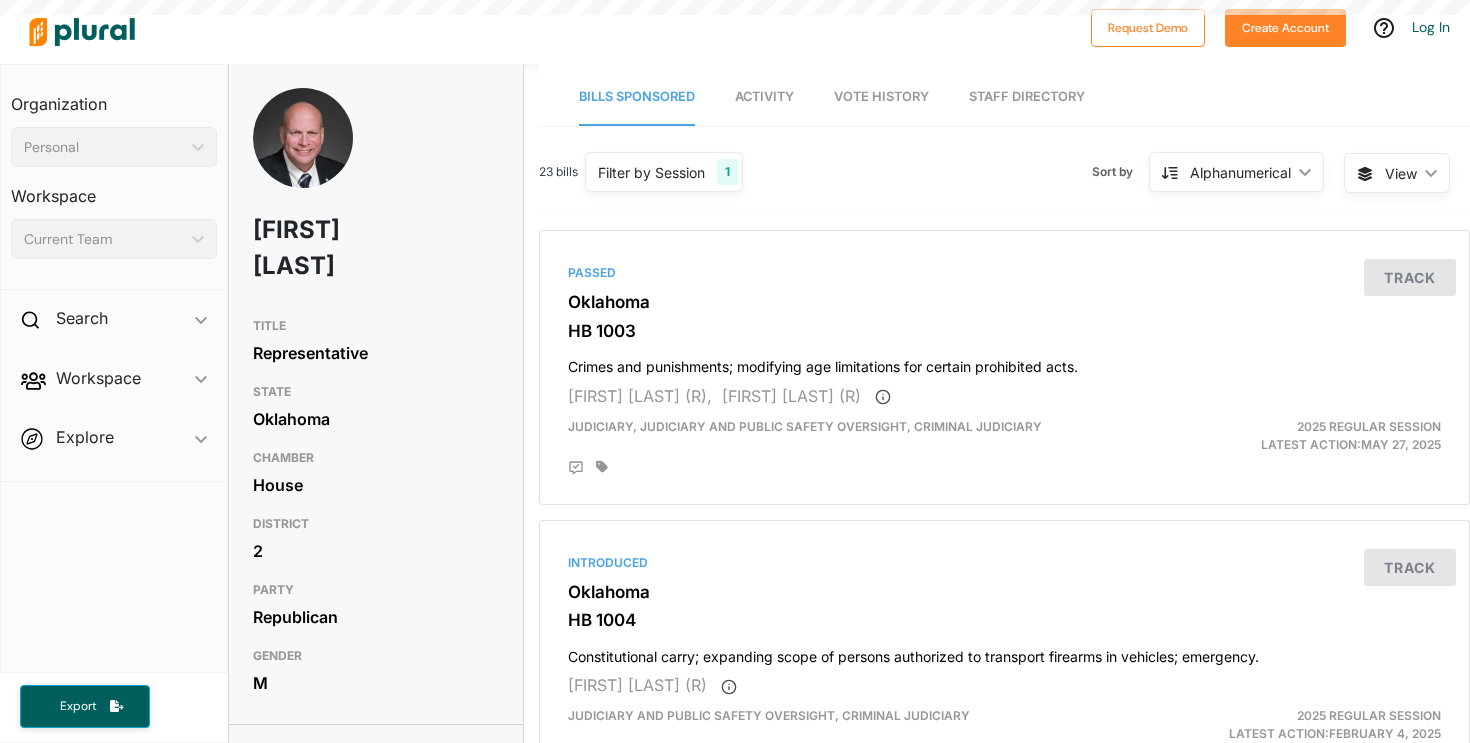 click at bounding box center [82, 32] 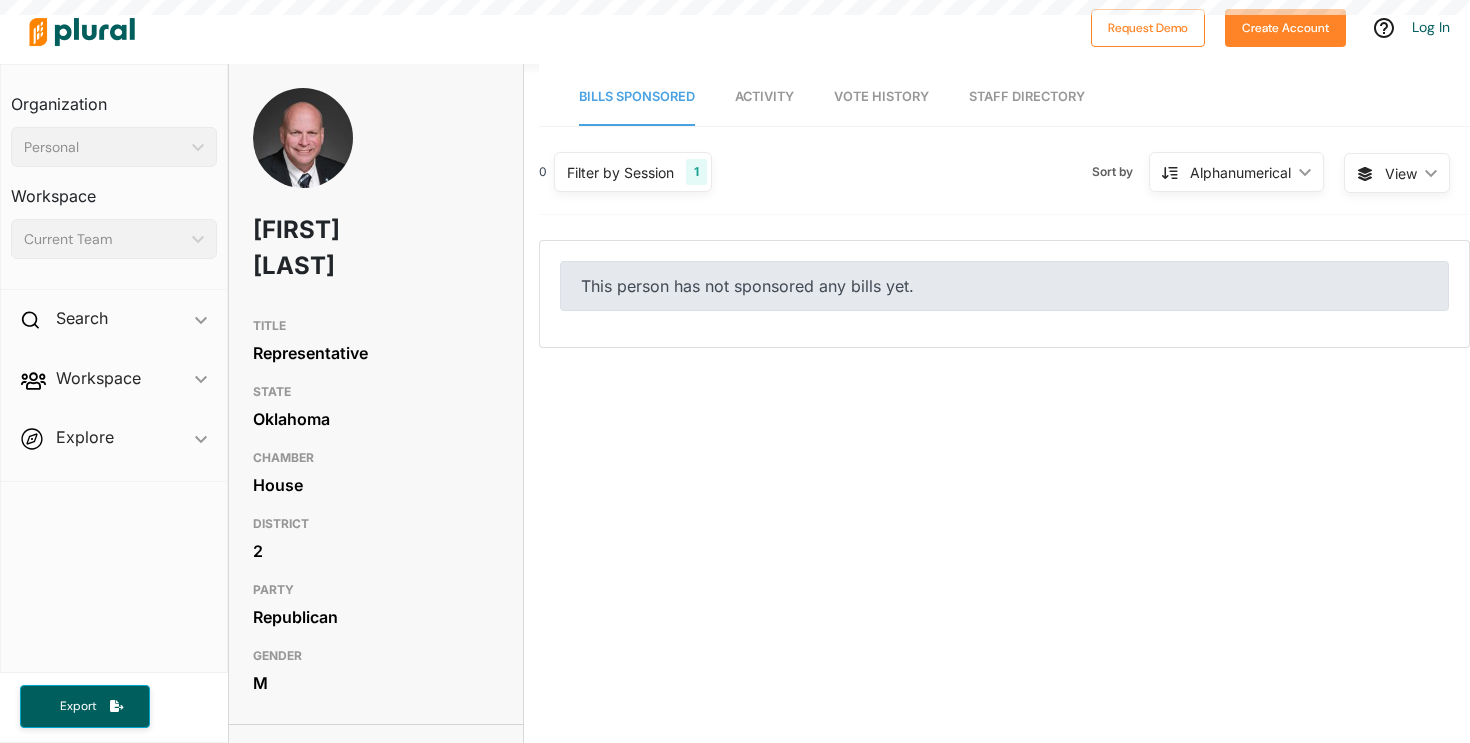 scroll, scrollTop: 0, scrollLeft: 0, axis: both 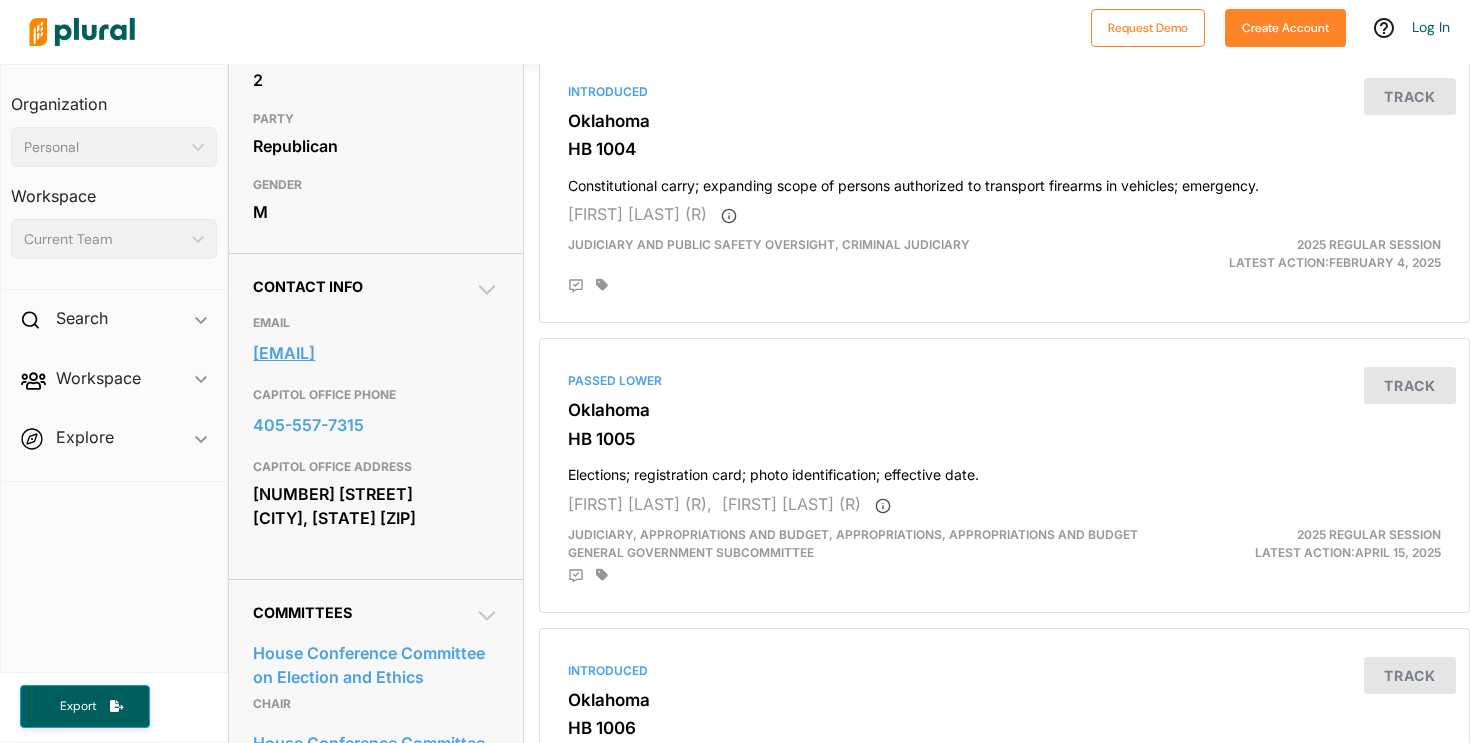 drag, startPoint x: 243, startPoint y: 320, endPoint x: 458, endPoint y: 316, distance: 215.0372 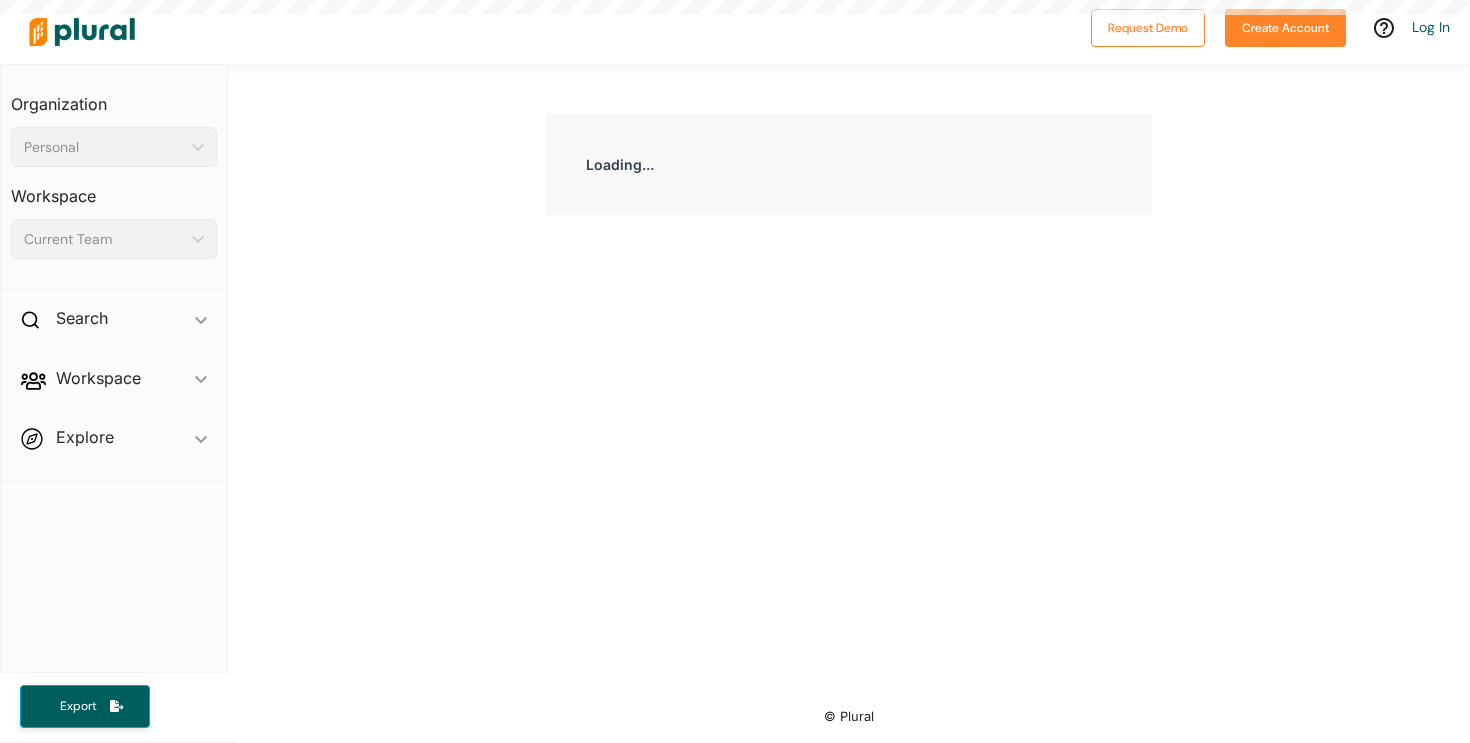 scroll, scrollTop: 0, scrollLeft: 0, axis: both 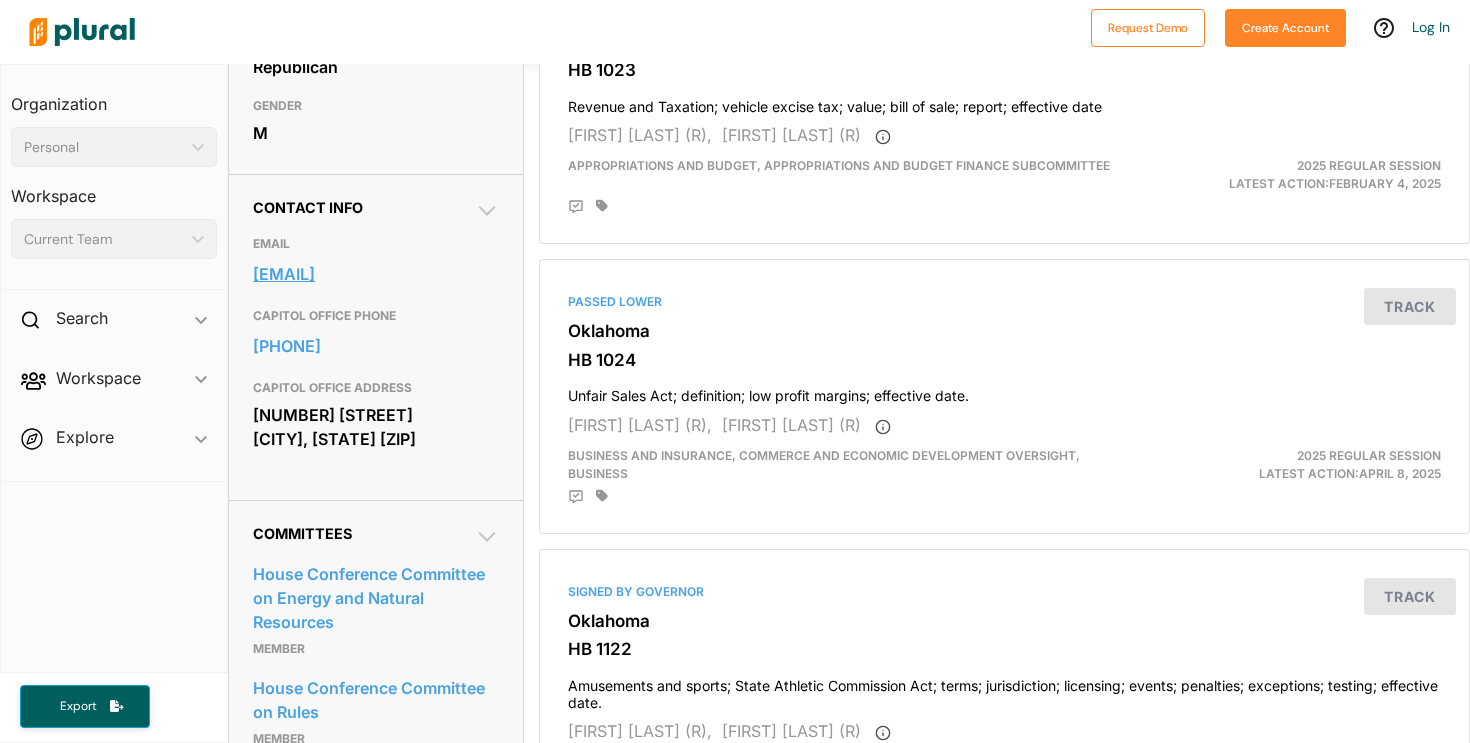 drag, startPoint x: 506, startPoint y: 269, endPoint x: 254, endPoint y: 269, distance: 252 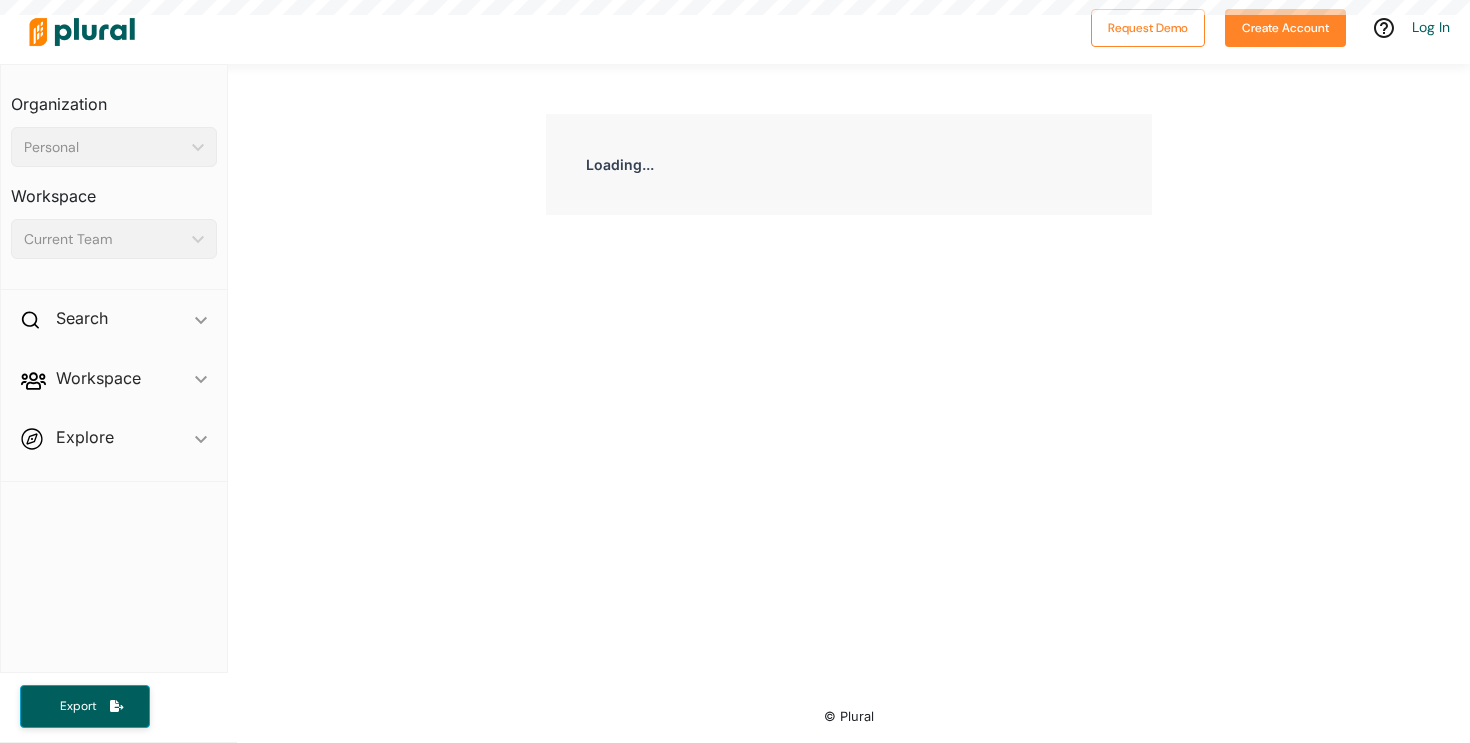 scroll, scrollTop: 0, scrollLeft: 0, axis: both 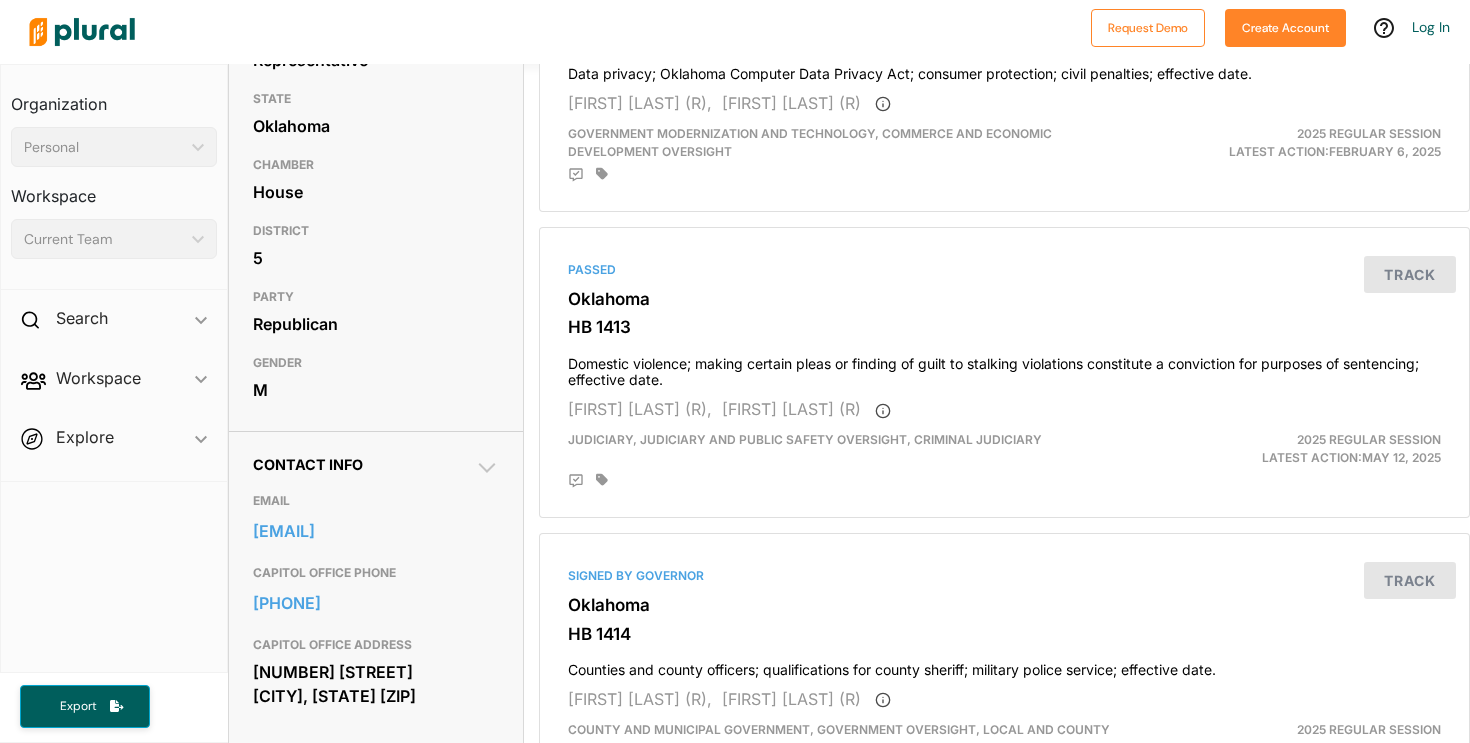 drag, startPoint x: 508, startPoint y: 501, endPoint x: 252, endPoint y: 502, distance: 256.00195 